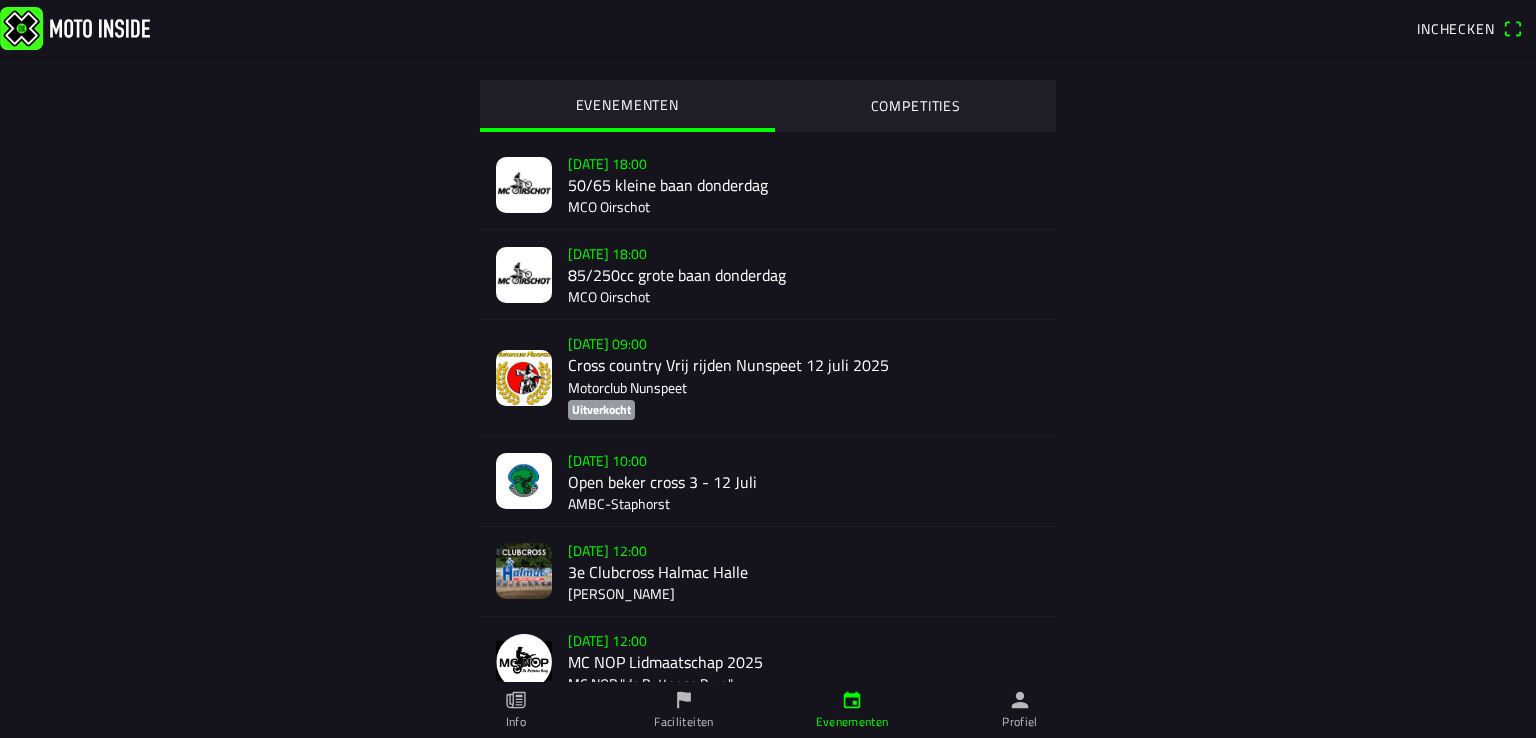 scroll, scrollTop: 0, scrollLeft: 0, axis: both 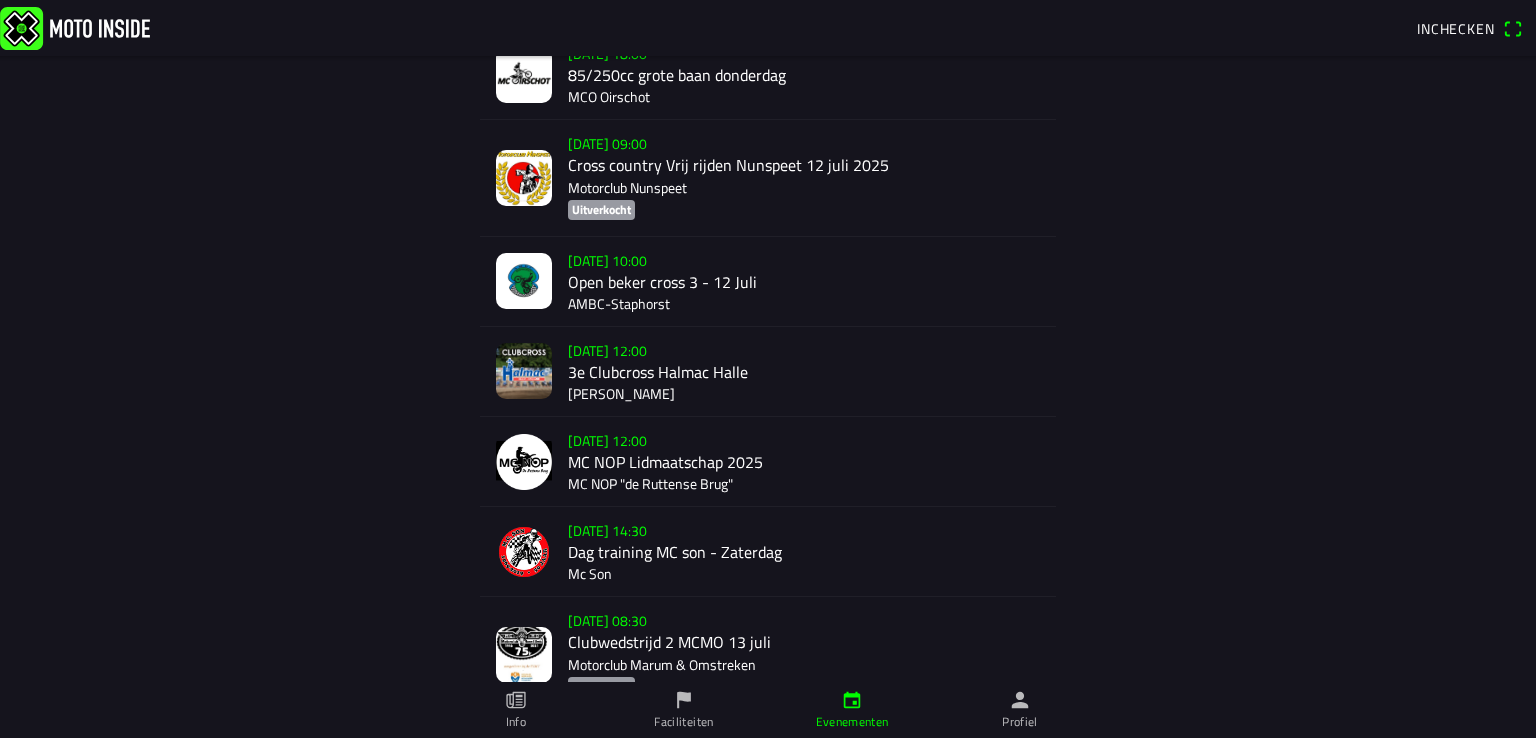 click on "[DATE] 12:00  3e Clubcross Halmac [GEOGRAPHIC_DATA]" 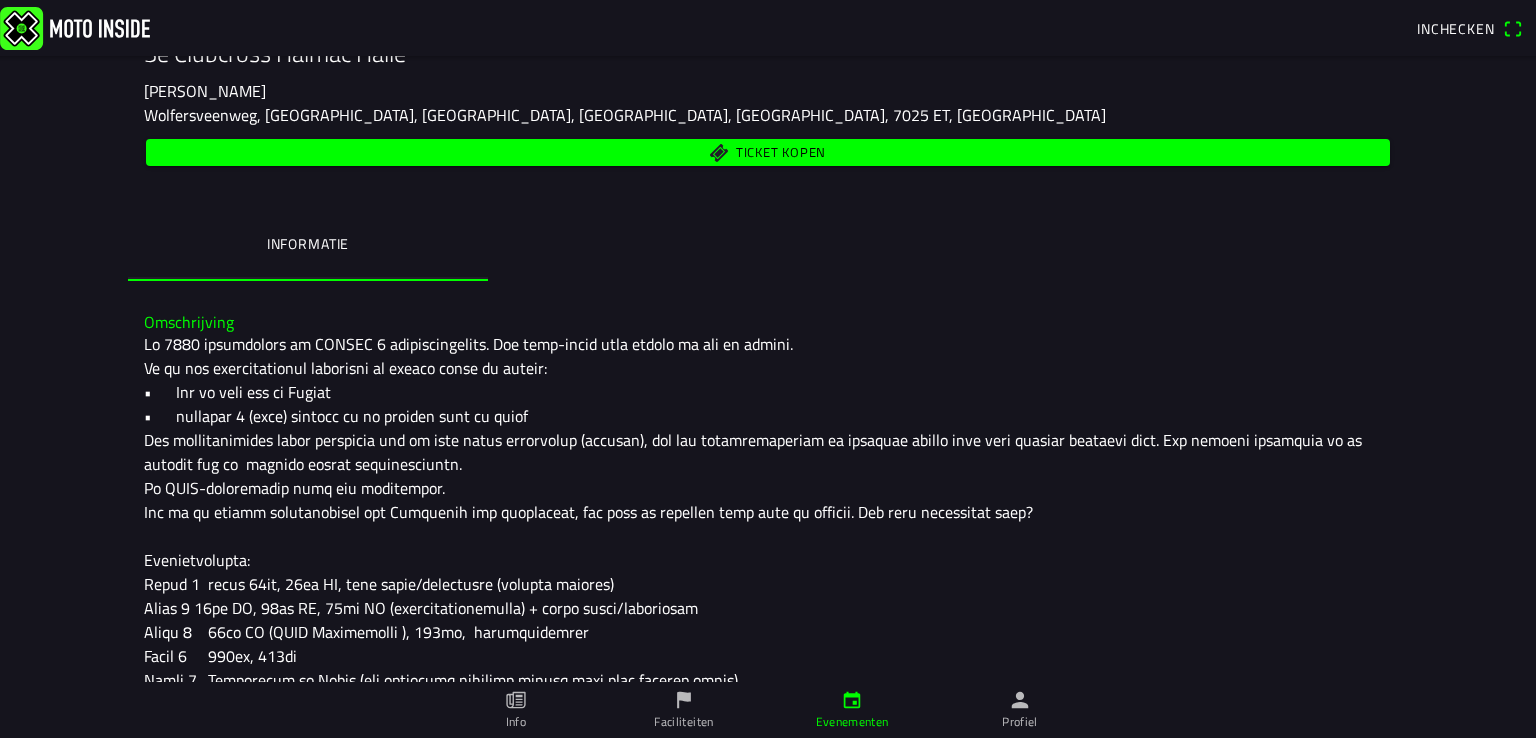 scroll, scrollTop: 331, scrollLeft: 0, axis: vertical 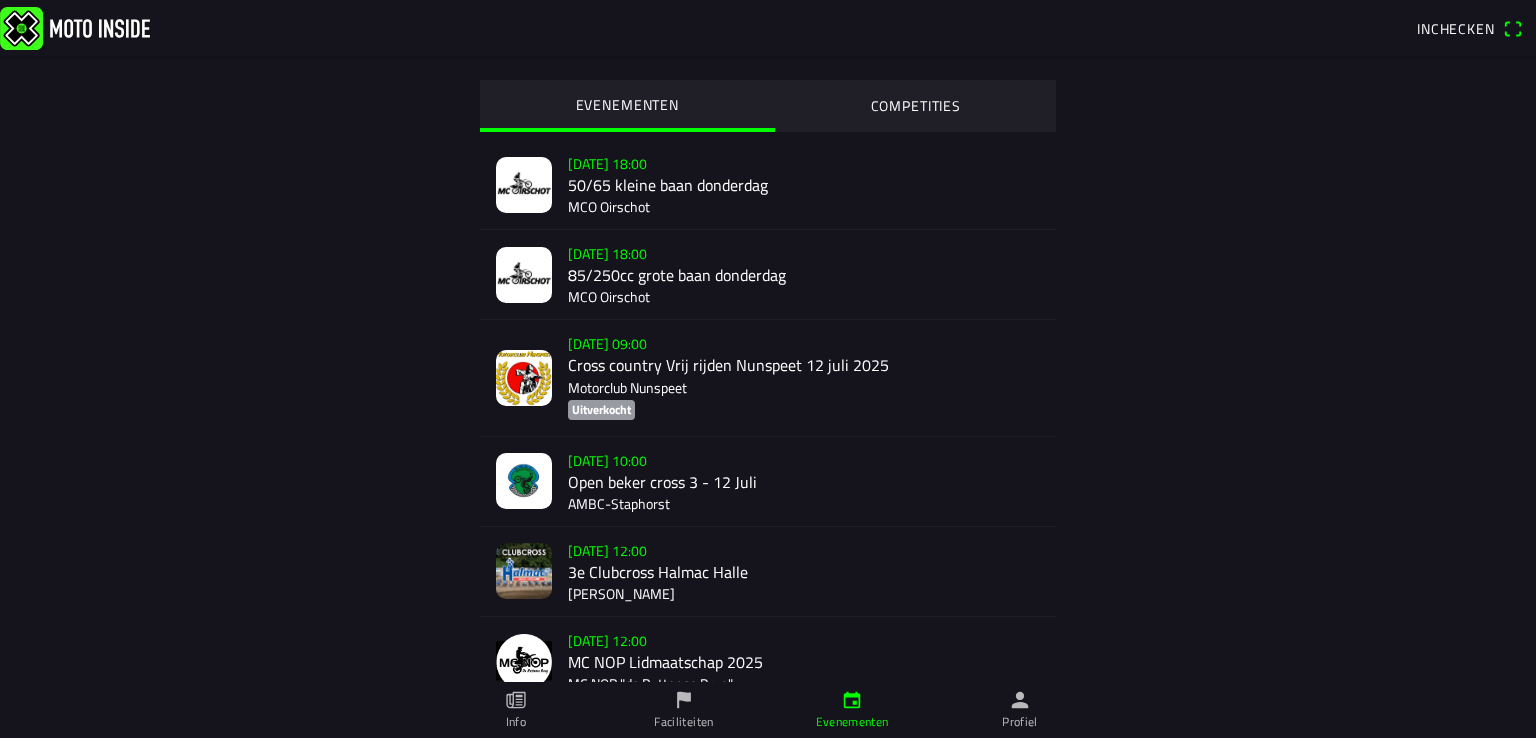 click on "[DATE] 12:00  3e Clubcross Halmac [GEOGRAPHIC_DATA]" 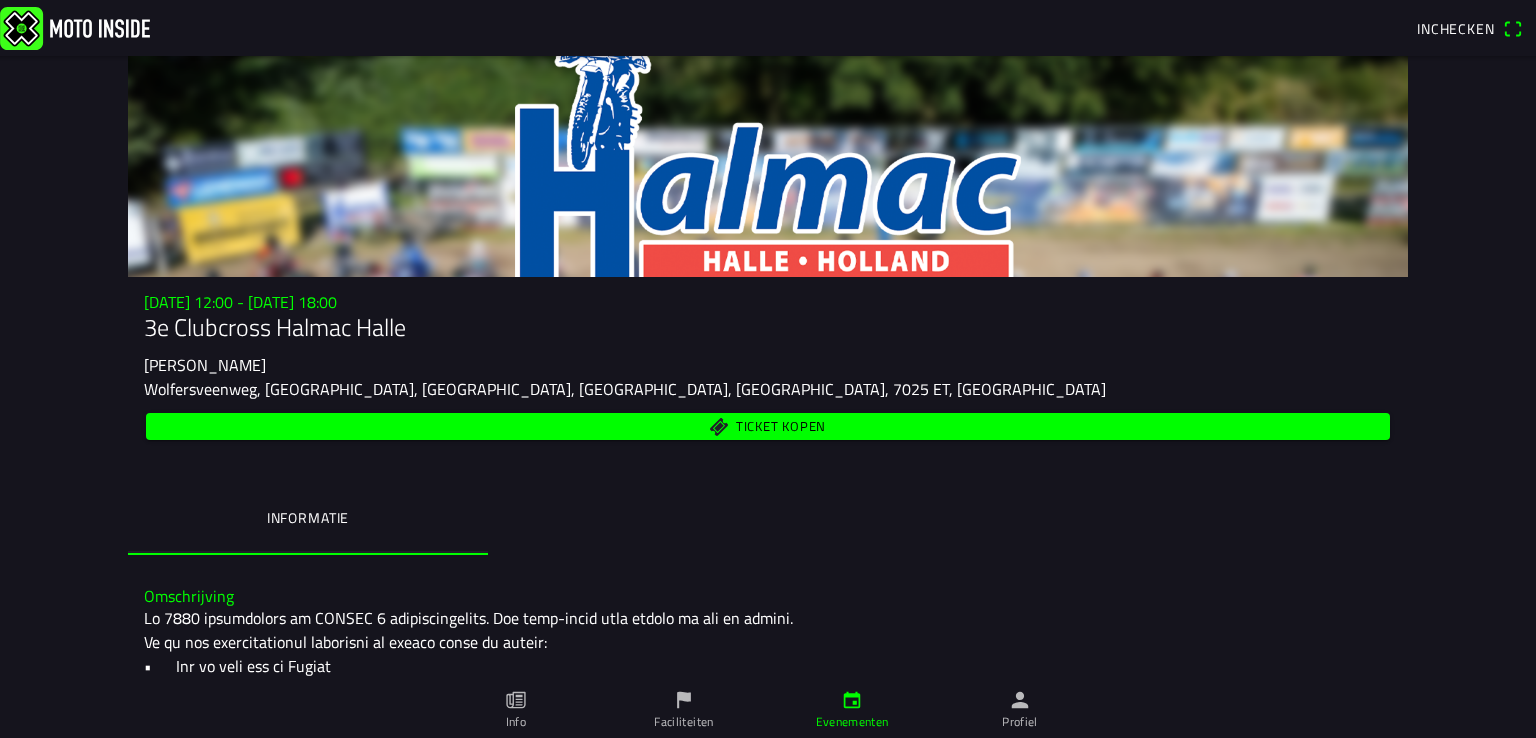scroll, scrollTop: 420, scrollLeft: 0, axis: vertical 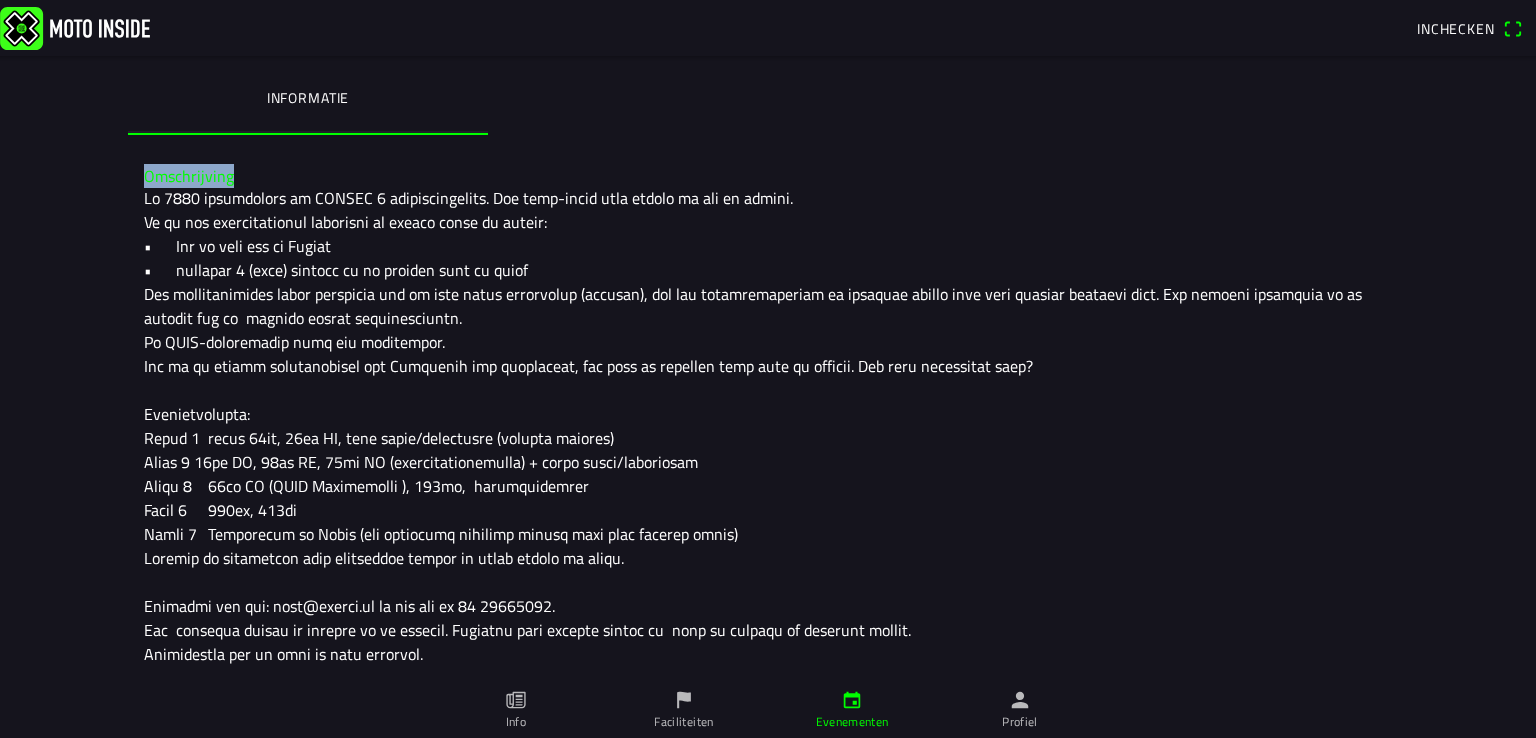 drag, startPoint x: 78, startPoint y: 0, endPoint x: 884, endPoint y: 158, distance: 821.3404 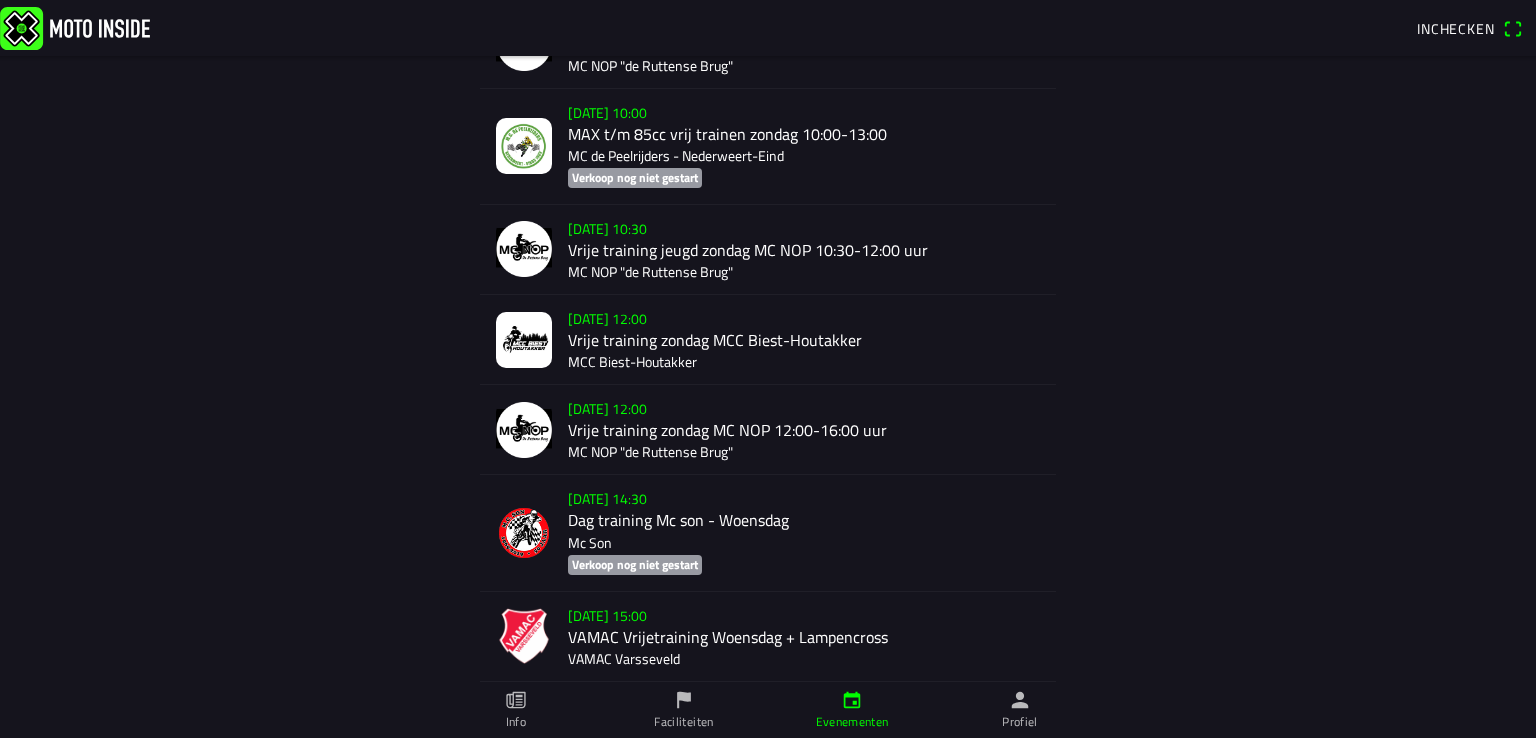 scroll, scrollTop: 988, scrollLeft: 0, axis: vertical 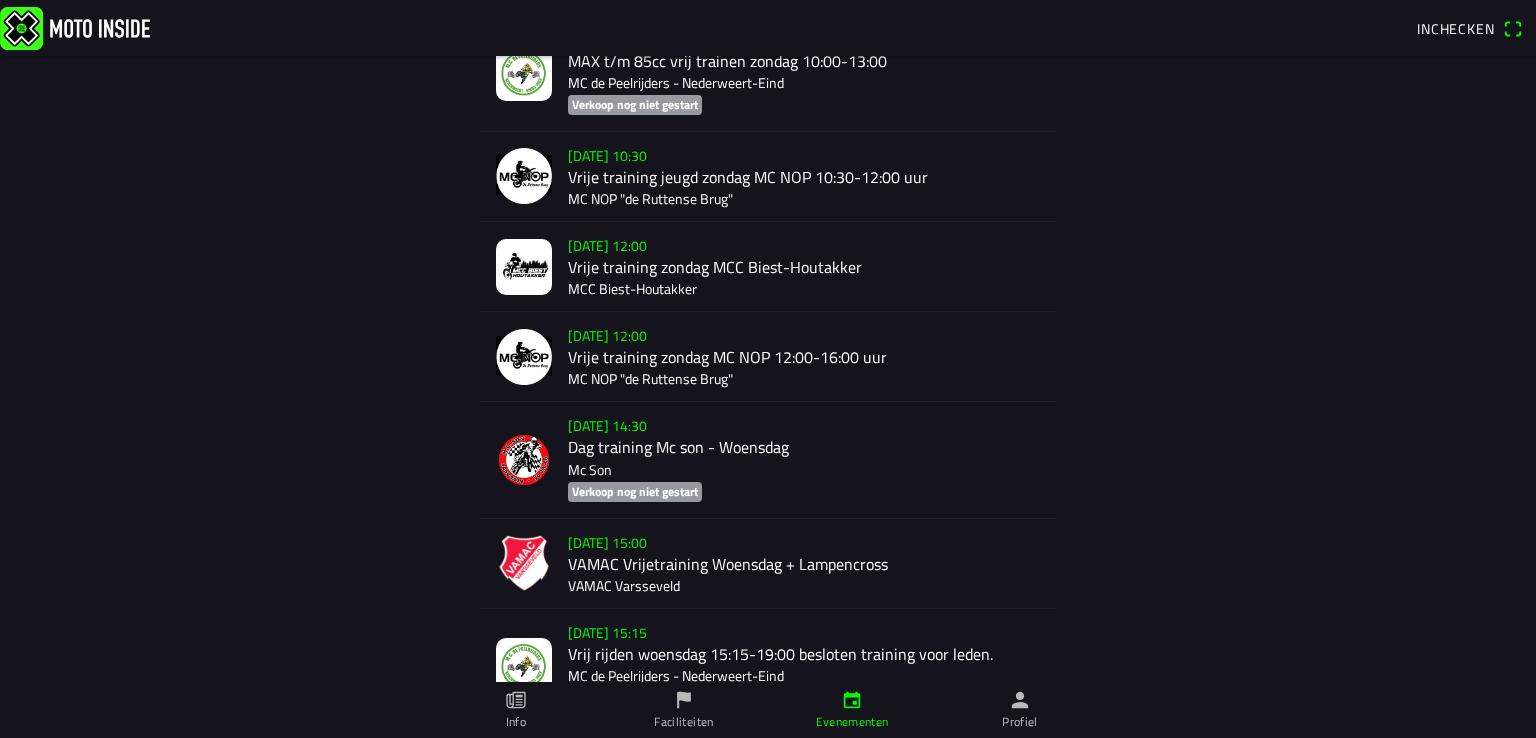 drag, startPoint x: 1535, startPoint y: 508, endPoint x: 351, endPoint y: 363, distance: 1192.8457 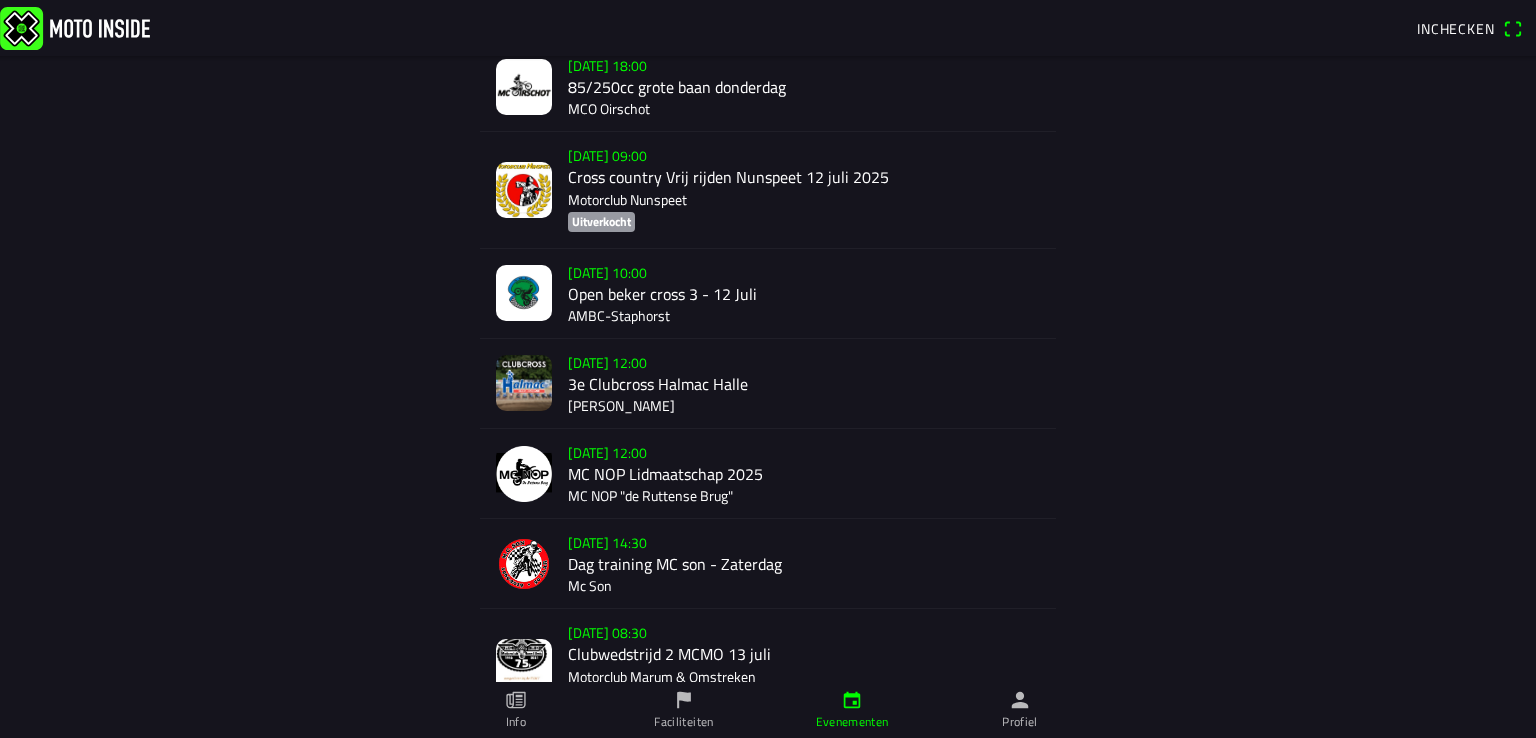 scroll, scrollTop: 176, scrollLeft: 0, axis: vertical 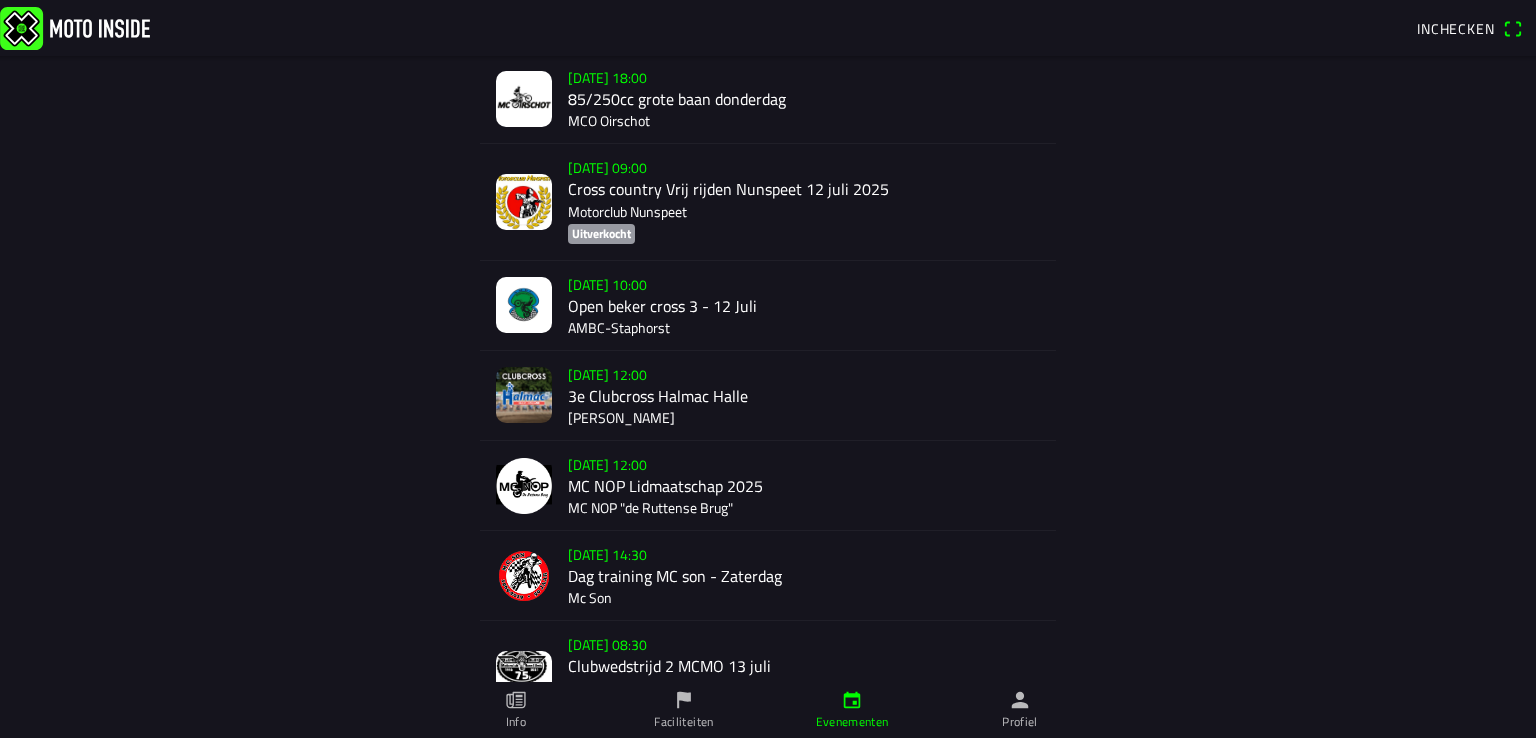 click on "[DATE] 10:00  Open beker cross [DATE] - [DATE] AMBC-[GEOGRAPHIC_DATA]" 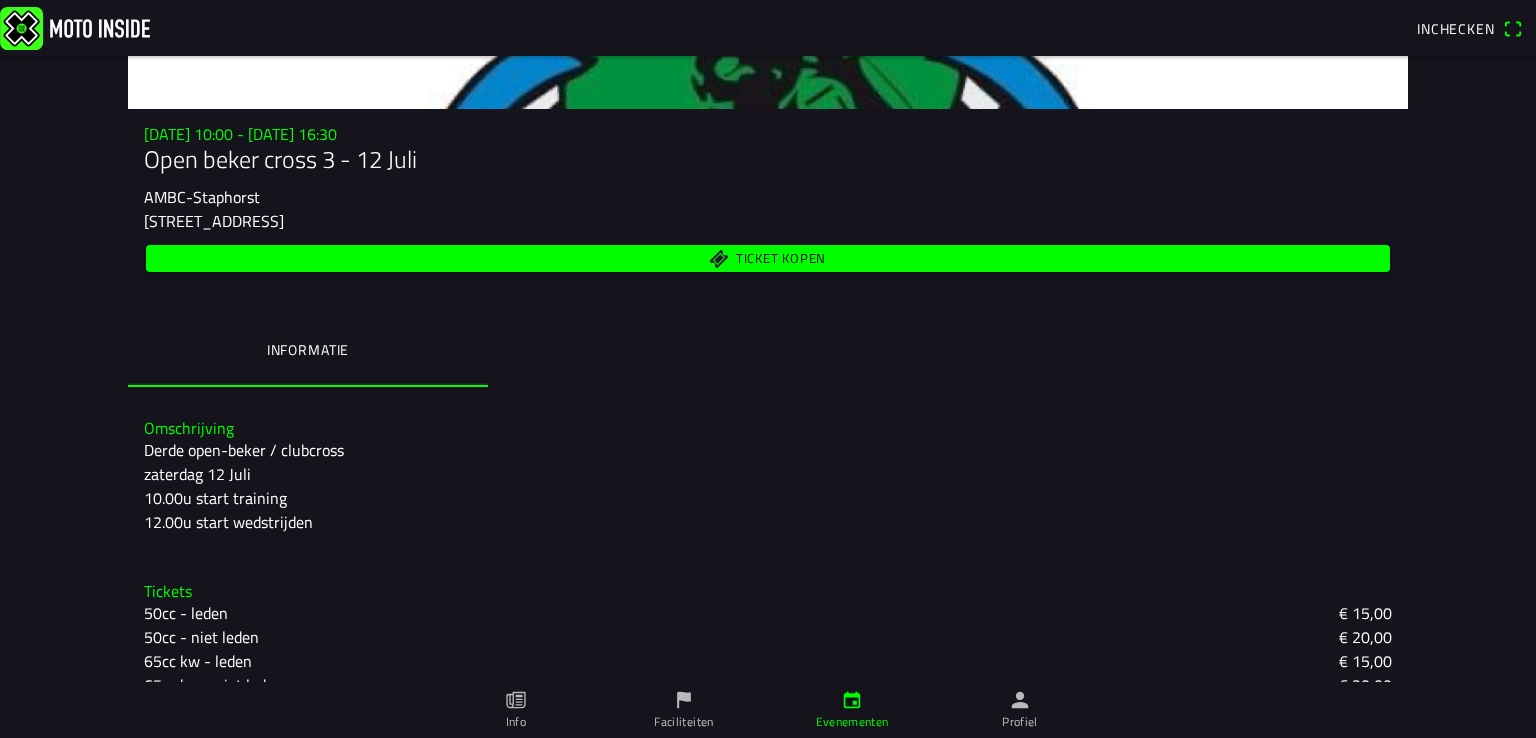 scroll, scrollTop: 0, scrollLeft: 0, axis: both 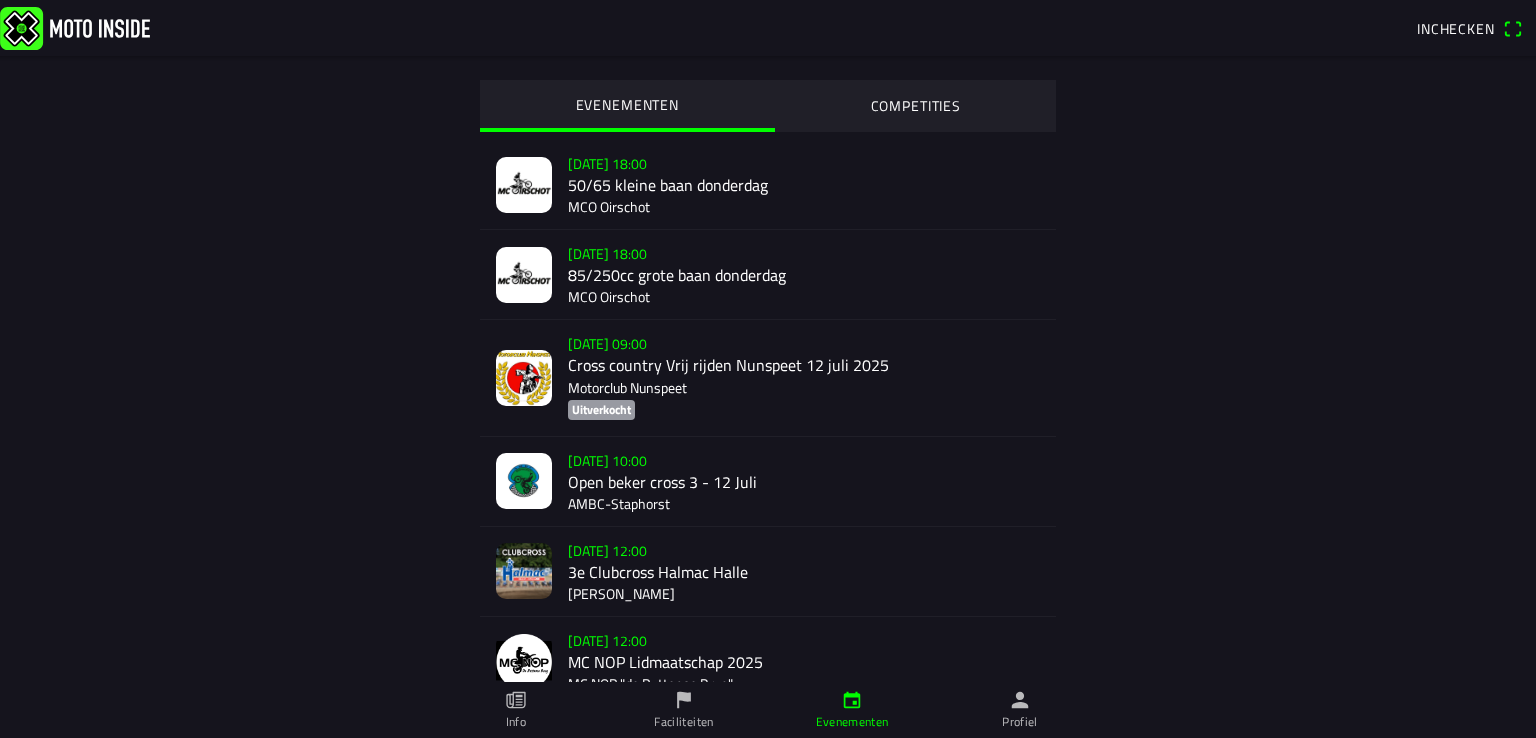 click on "[DATE] 10:00  Open beker cross [DATE] - [DATE] AMBC-[GEOGRAPHIC_DATA]" 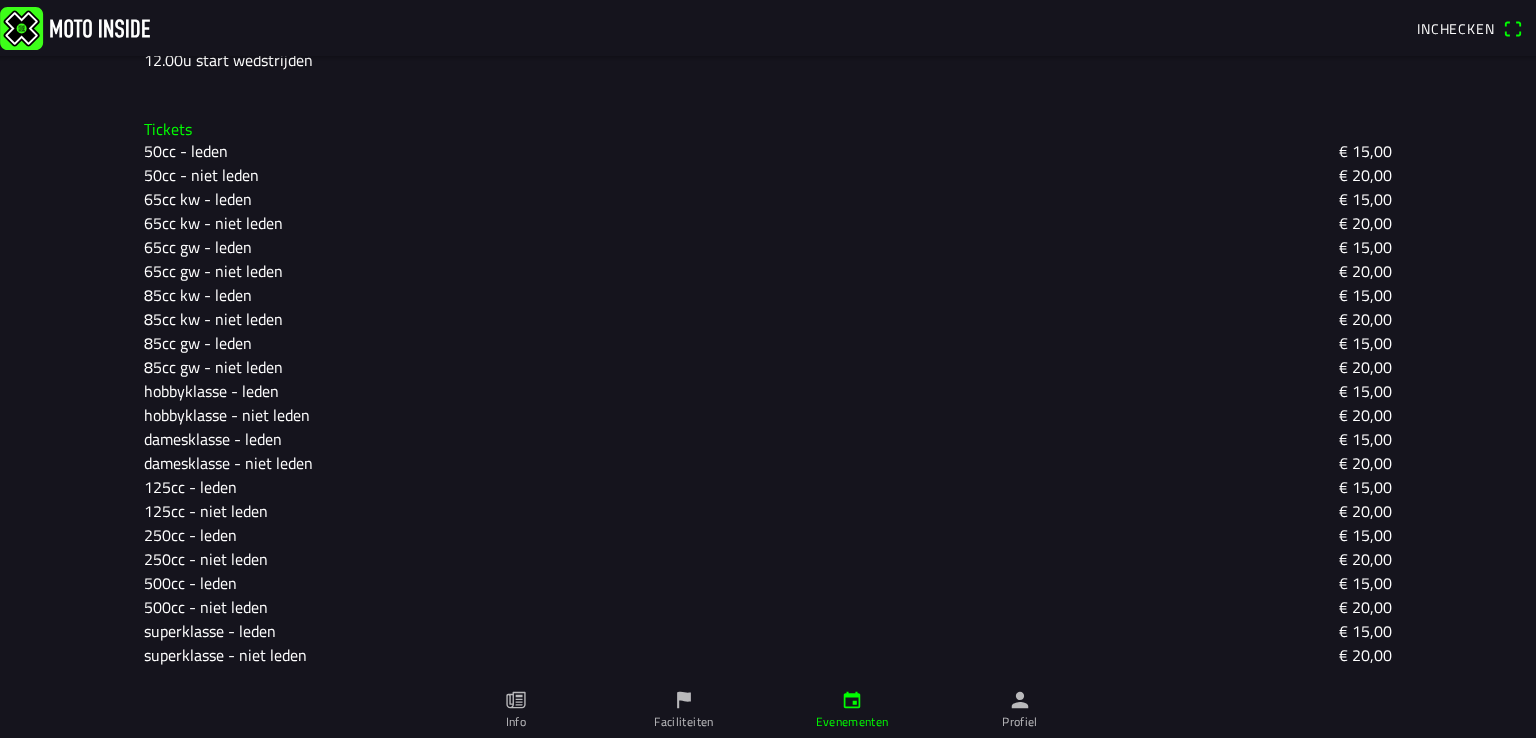 scroll, scrollTop: 631, scrollLeft: 0, axis: vertical 